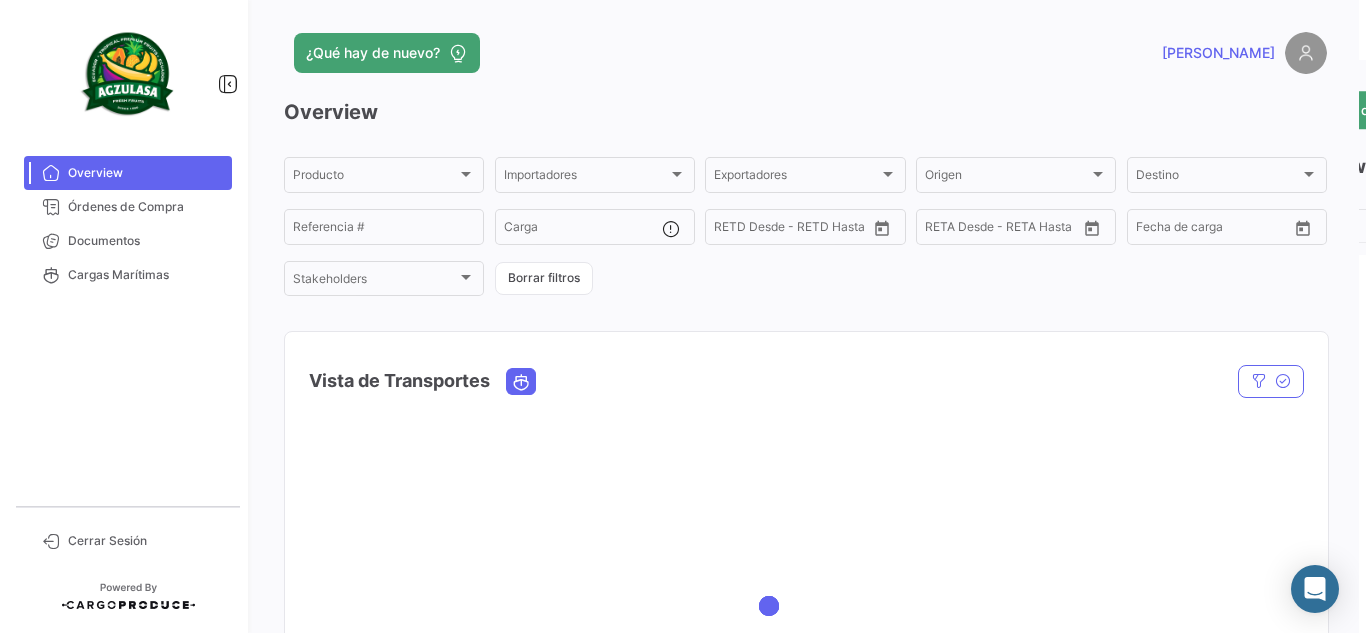 scroll, scrollTop: 0, scrollLeft: 0, axis: both 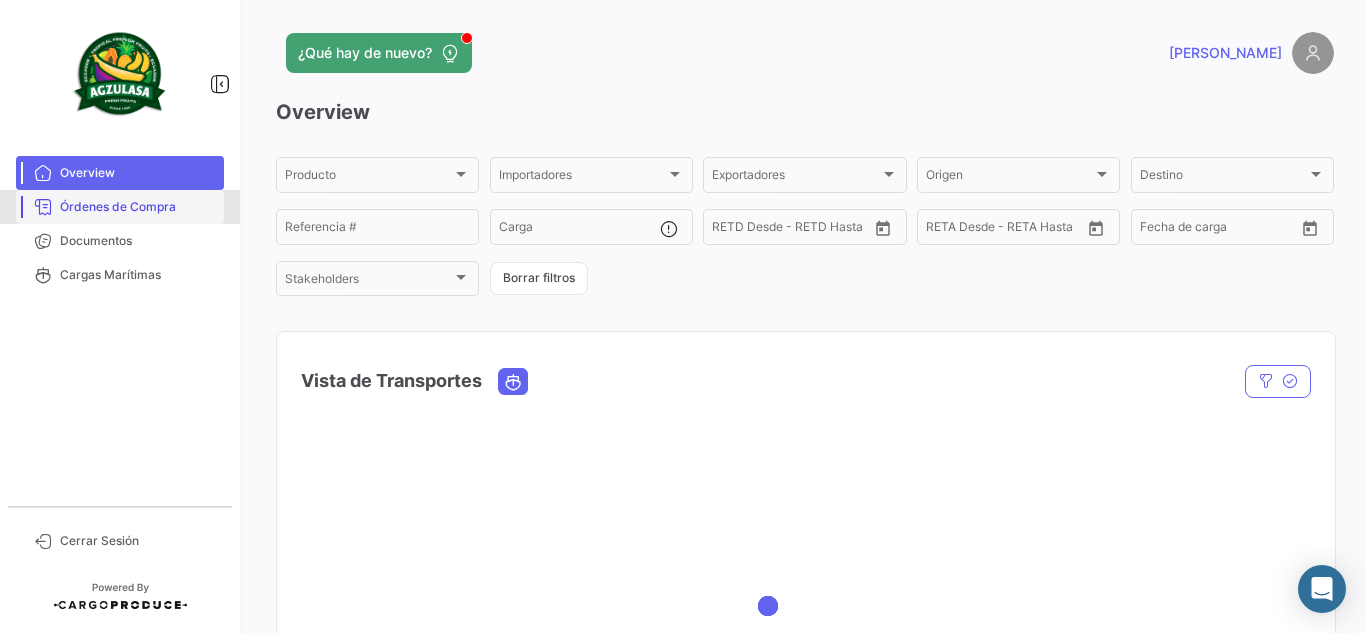 click on "Órdenes de Compra" at bounding box center (120, 207) 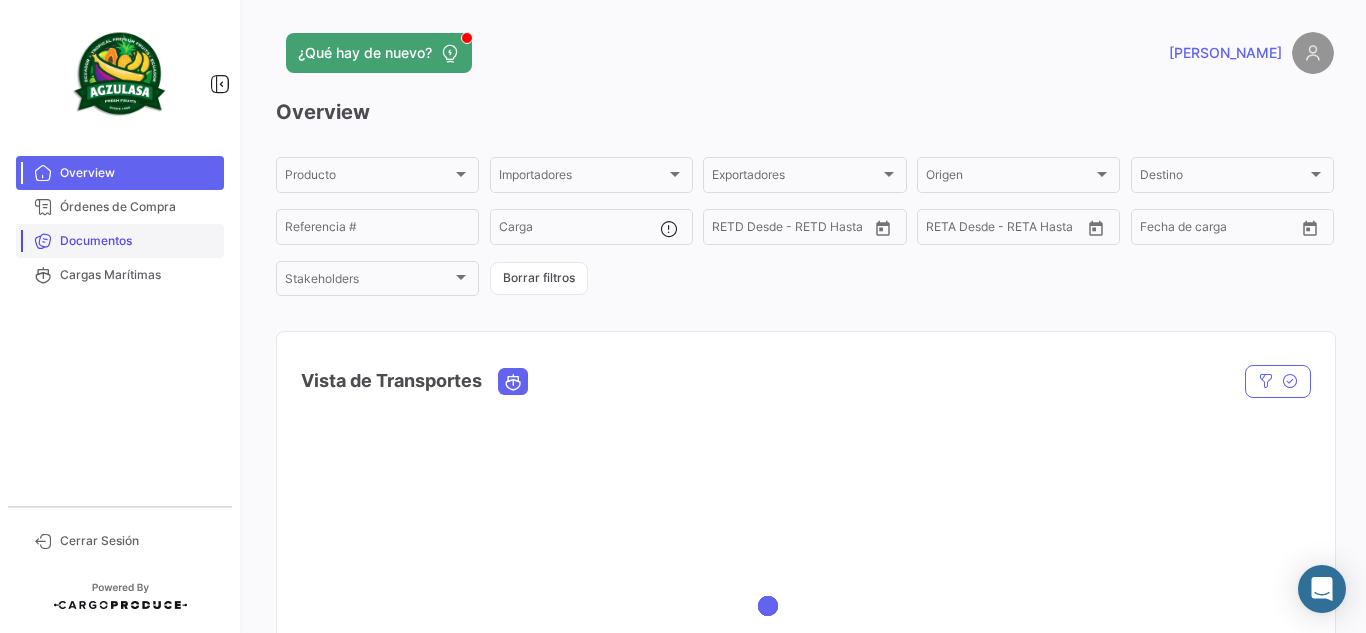 click on "Documentos" at bounding box center [138, 241] 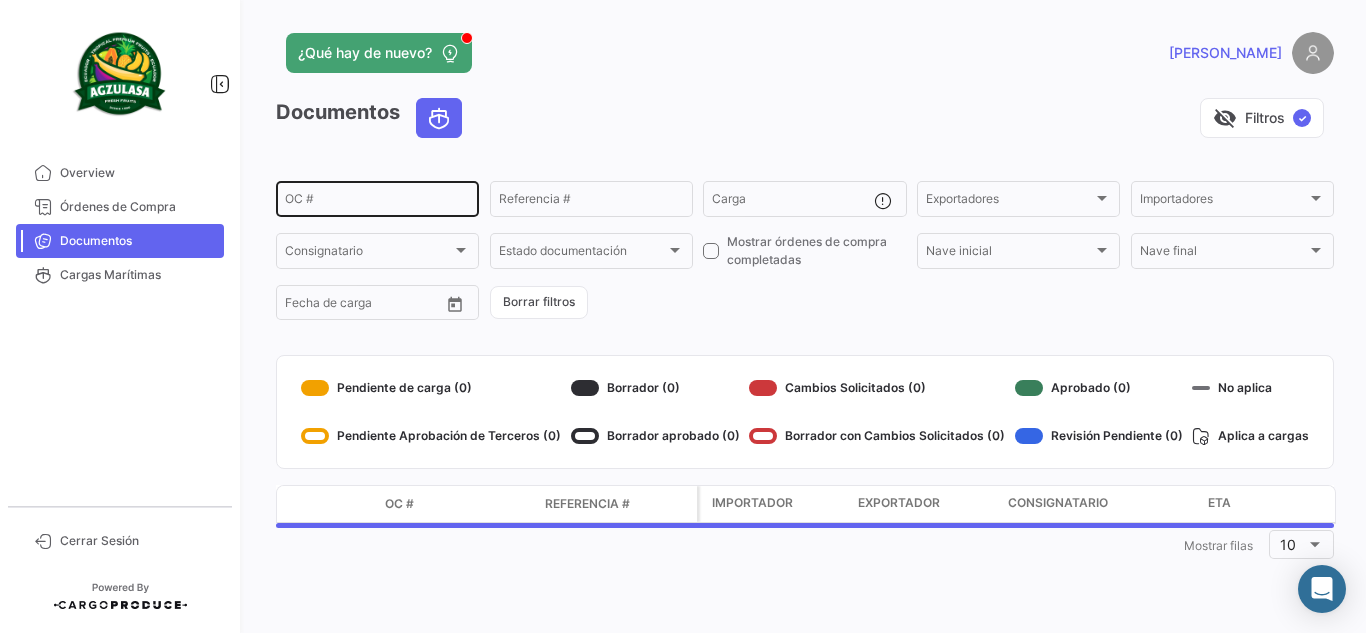 click on "OC #" at bounding box center [377, 202] 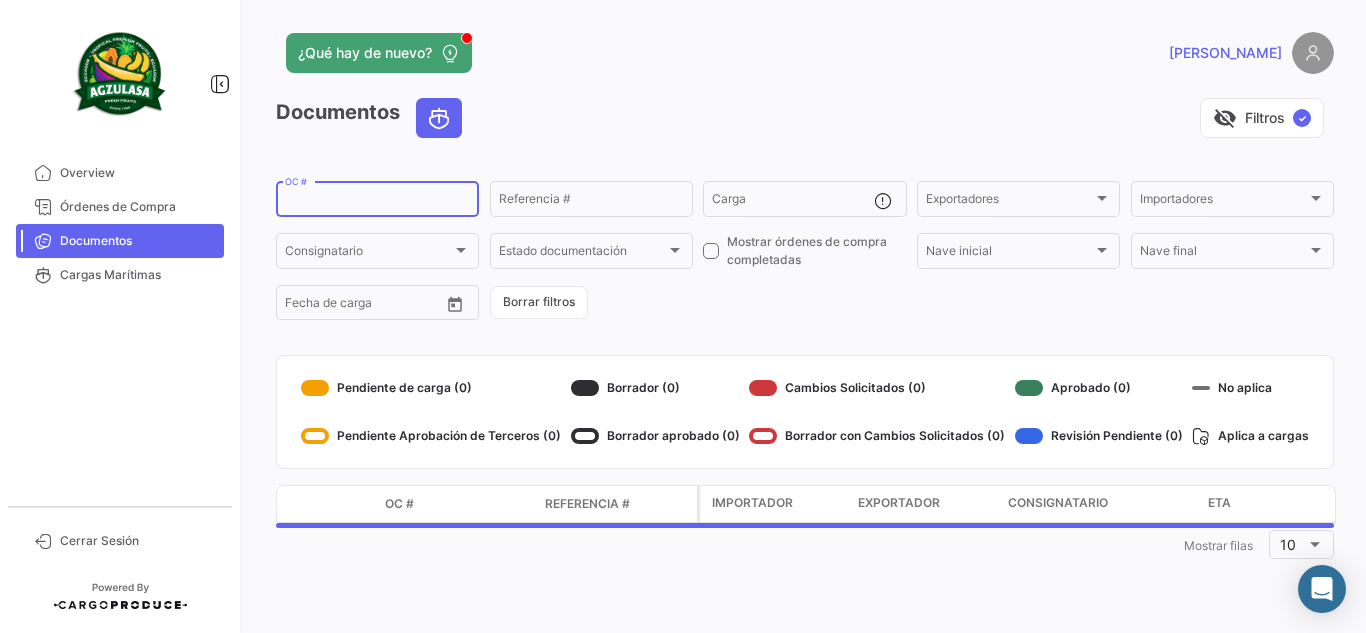 paste on "255972264" 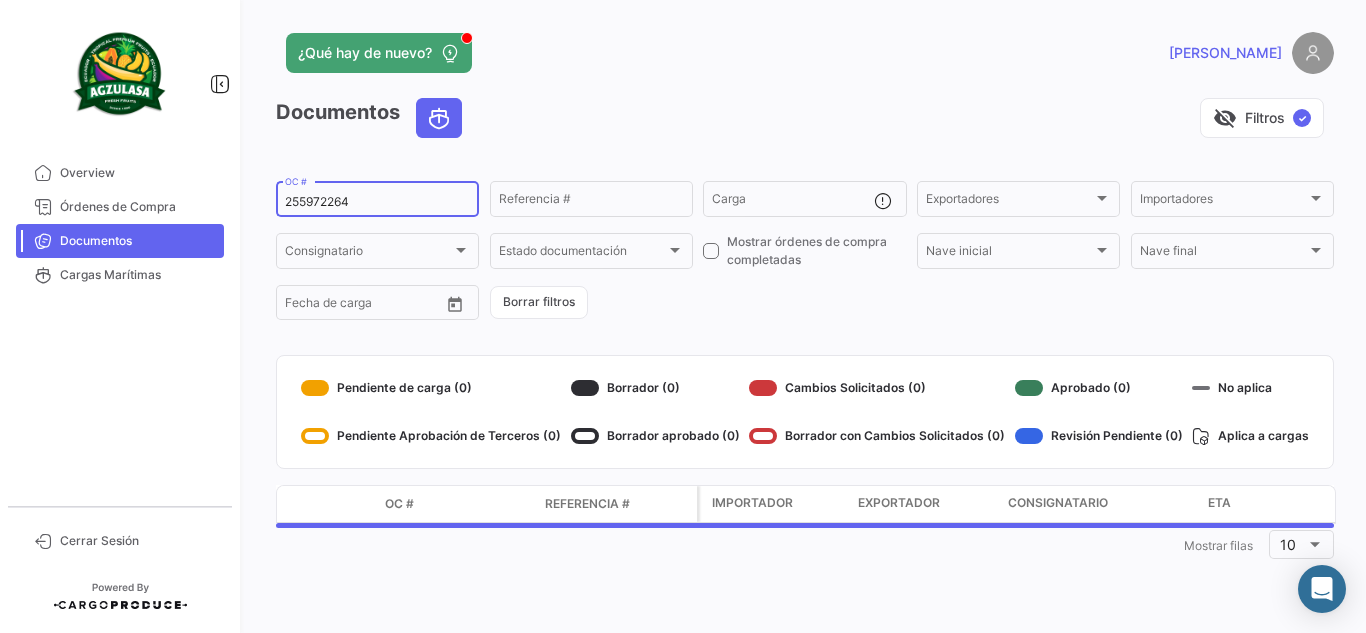 type on "255972264" 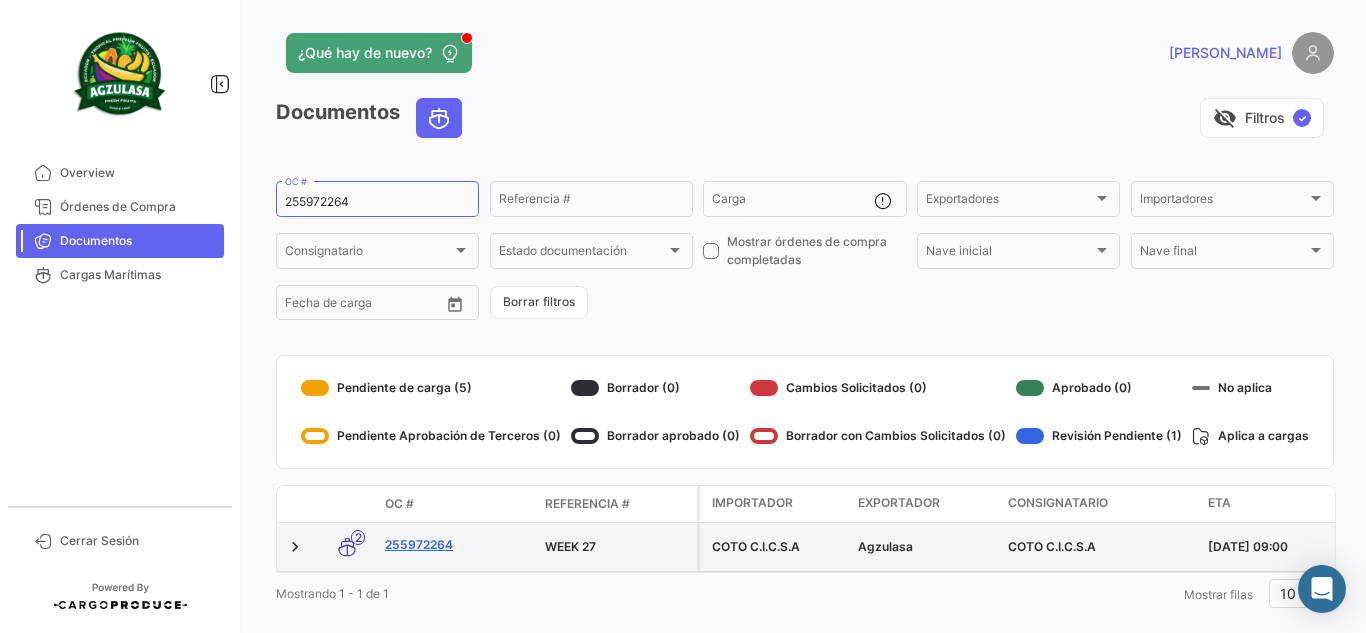 click on "255972264" 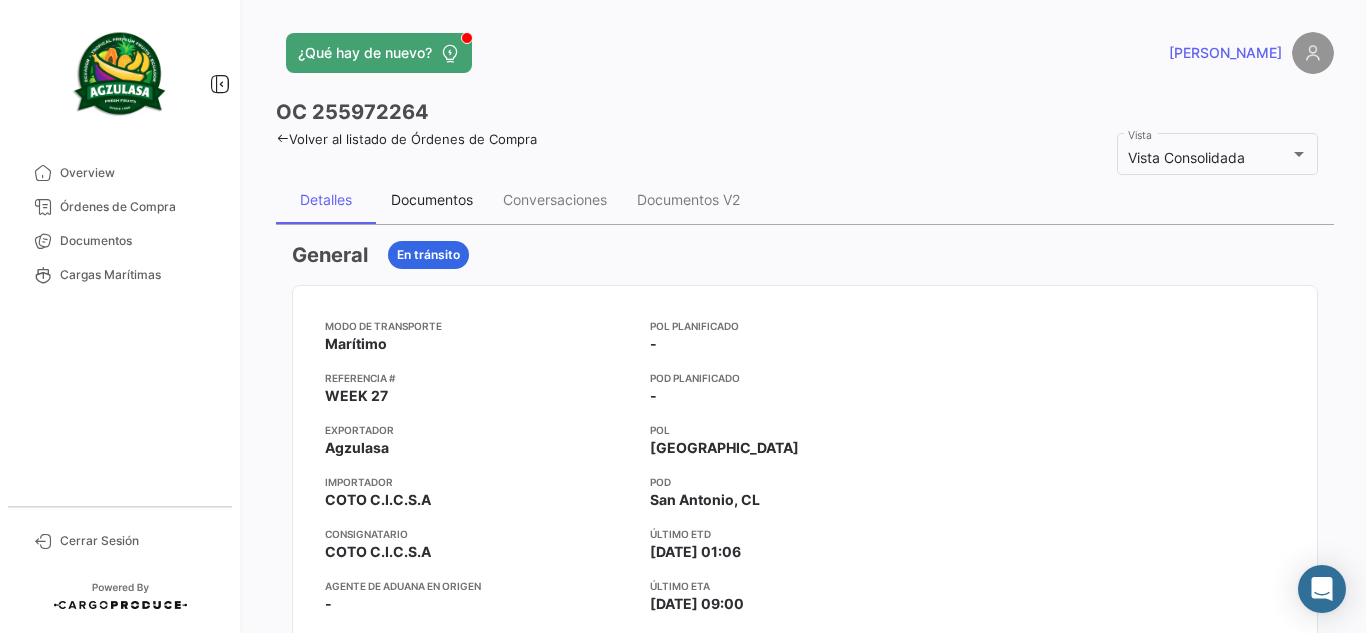 click on "Documentos" at bounding box center (432, 199) 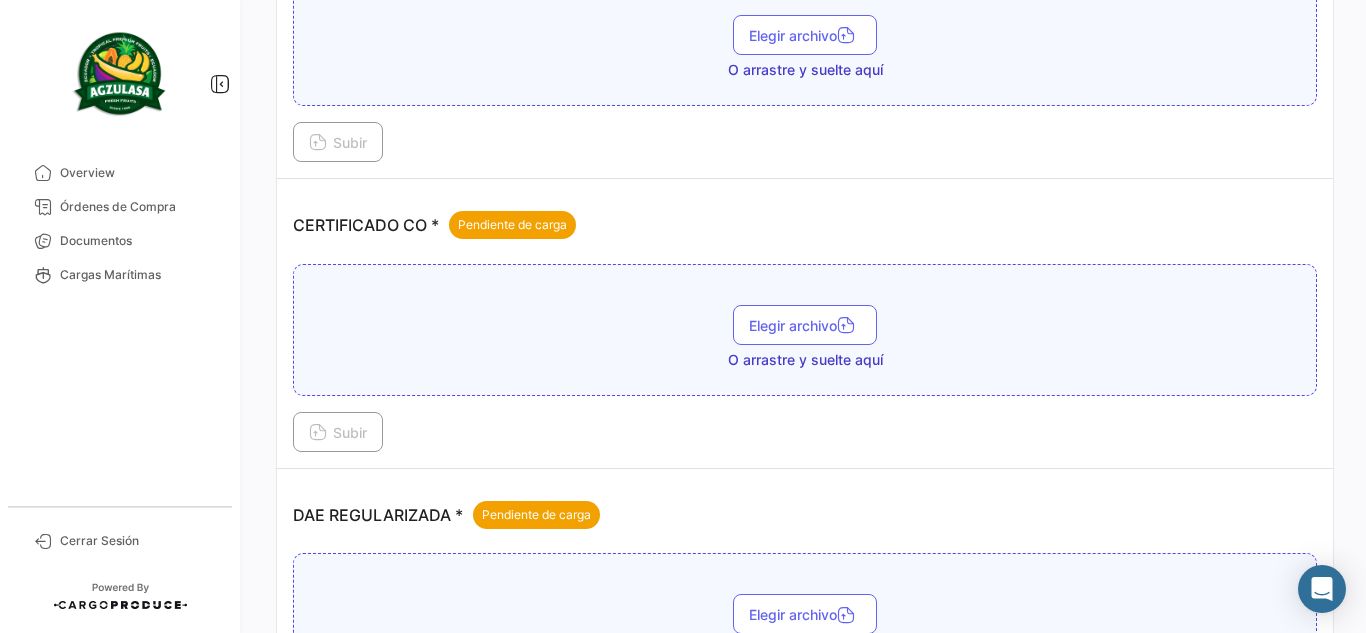 scroll, scrollTop: 700, scrollLeft: 0, axis: vertical 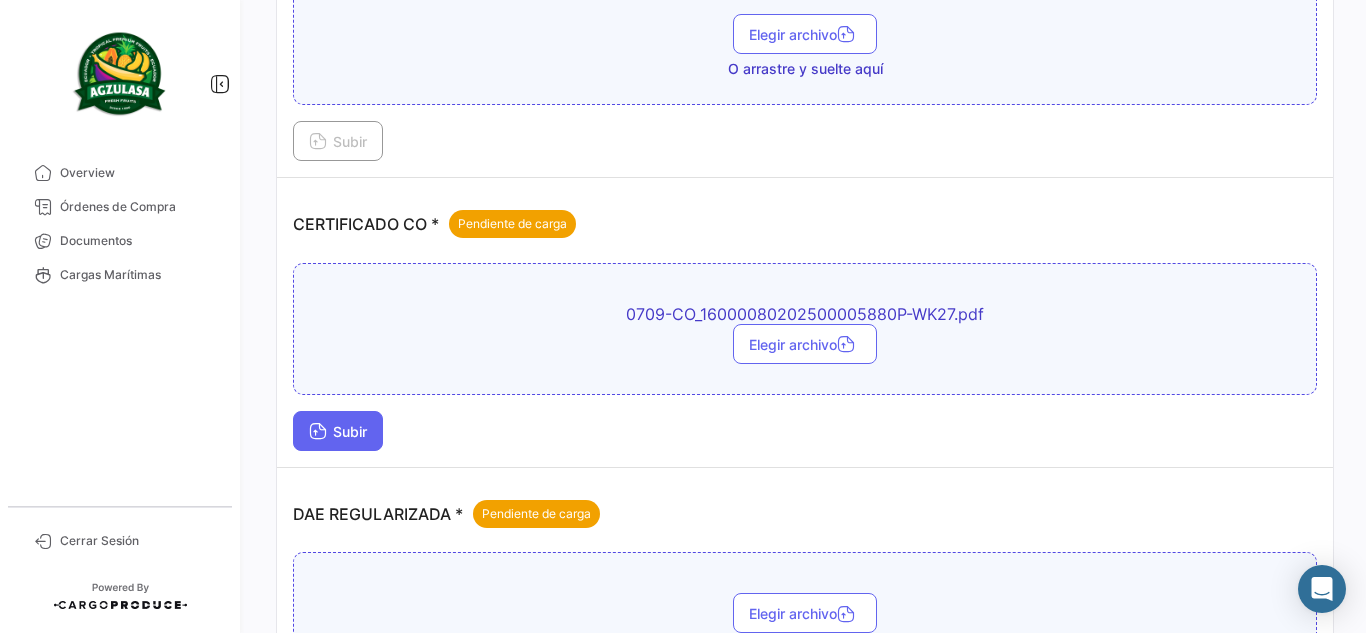 click on "Subir" at bounding box center (338, 431) 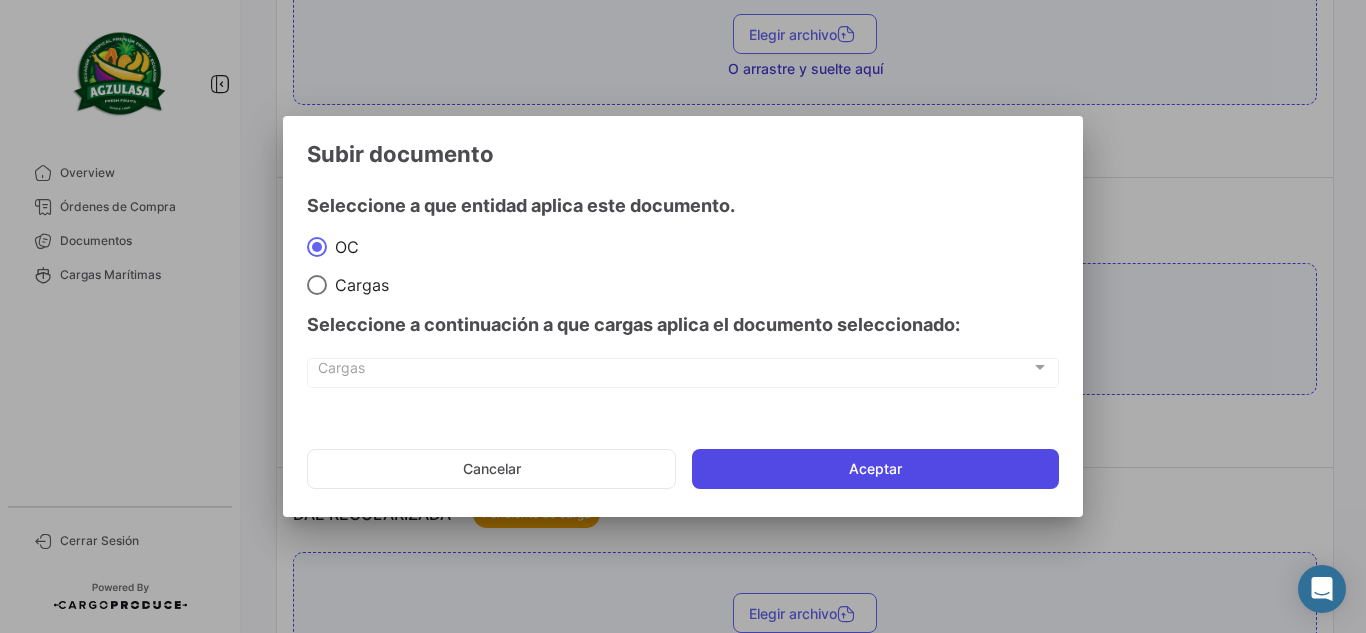 click on "Aceptar" 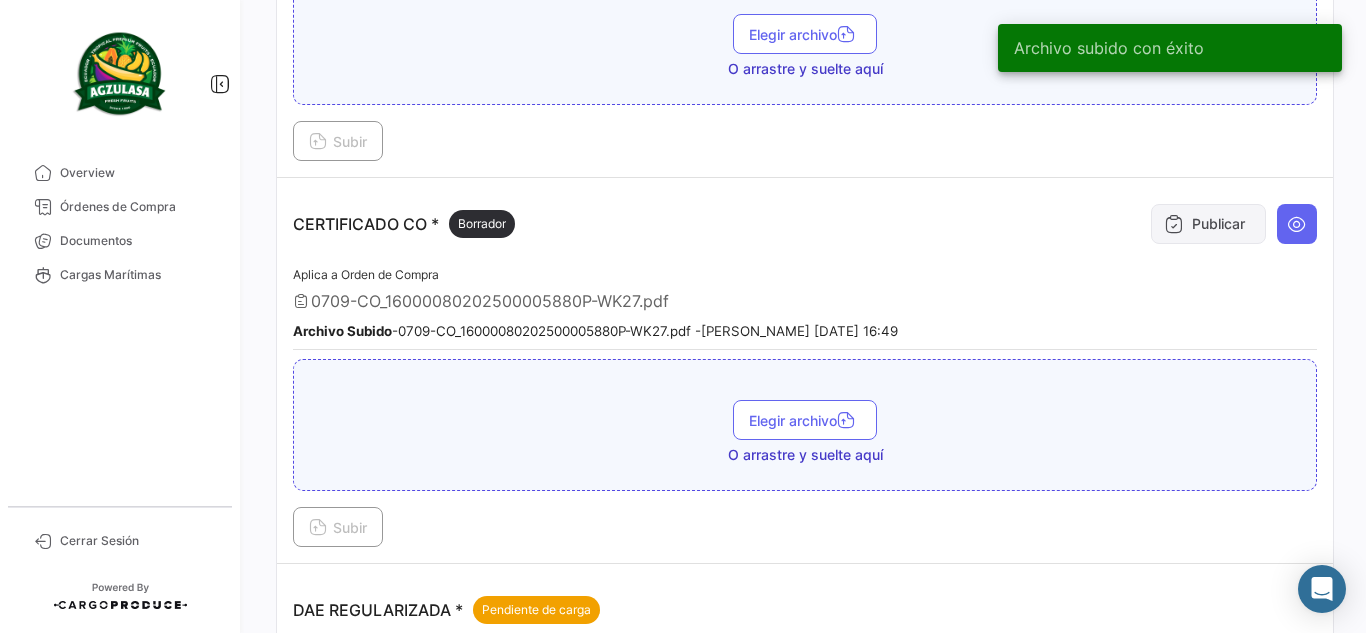 click on "Publicar" at bounding box center (1208, 224) 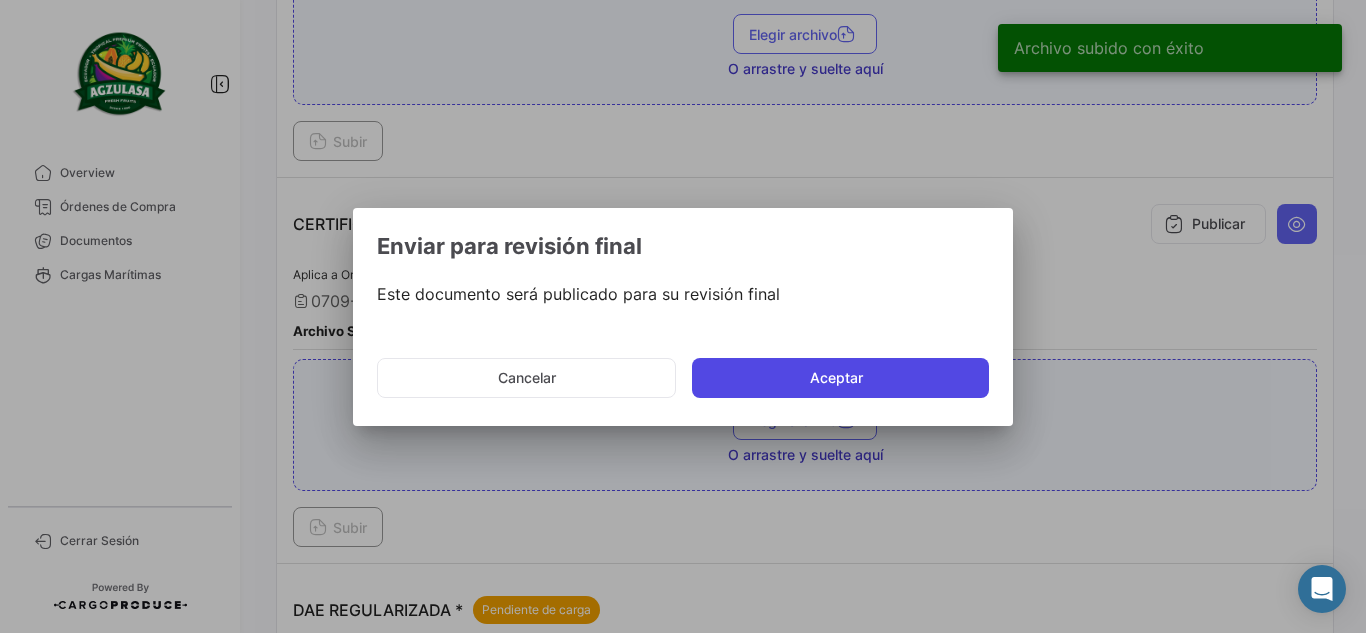 click on "Aceptar" 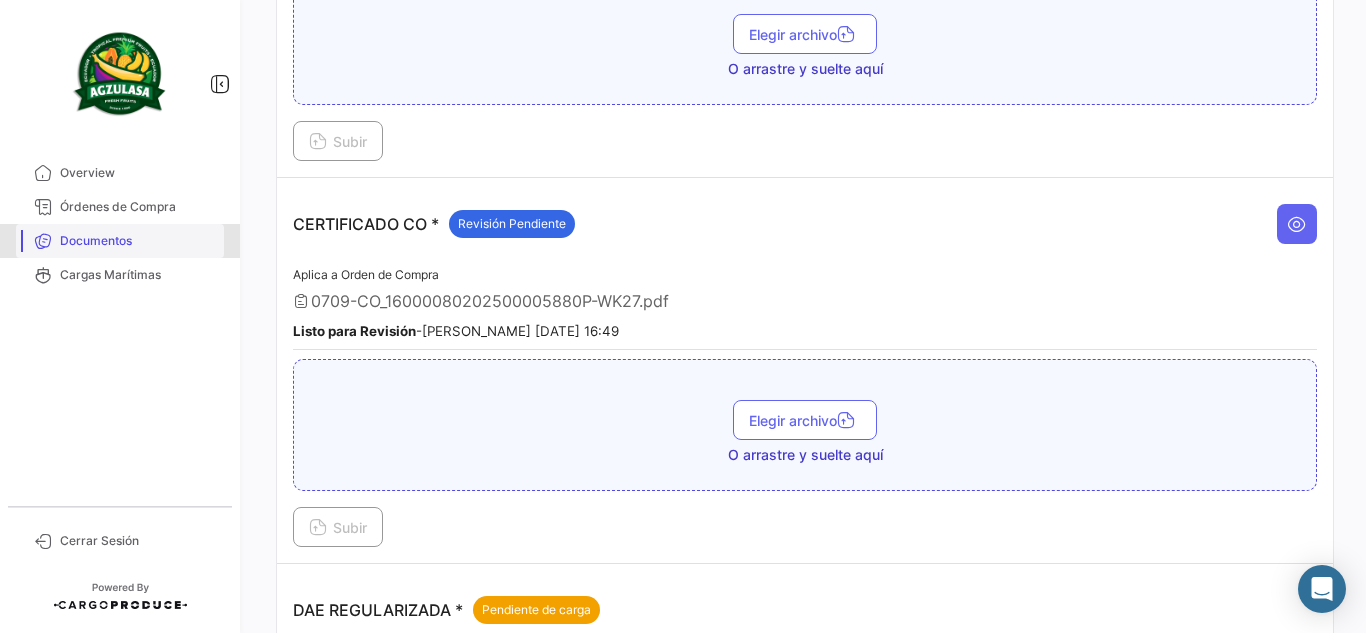 click on "Documentos" at bounding box center [138, 241] 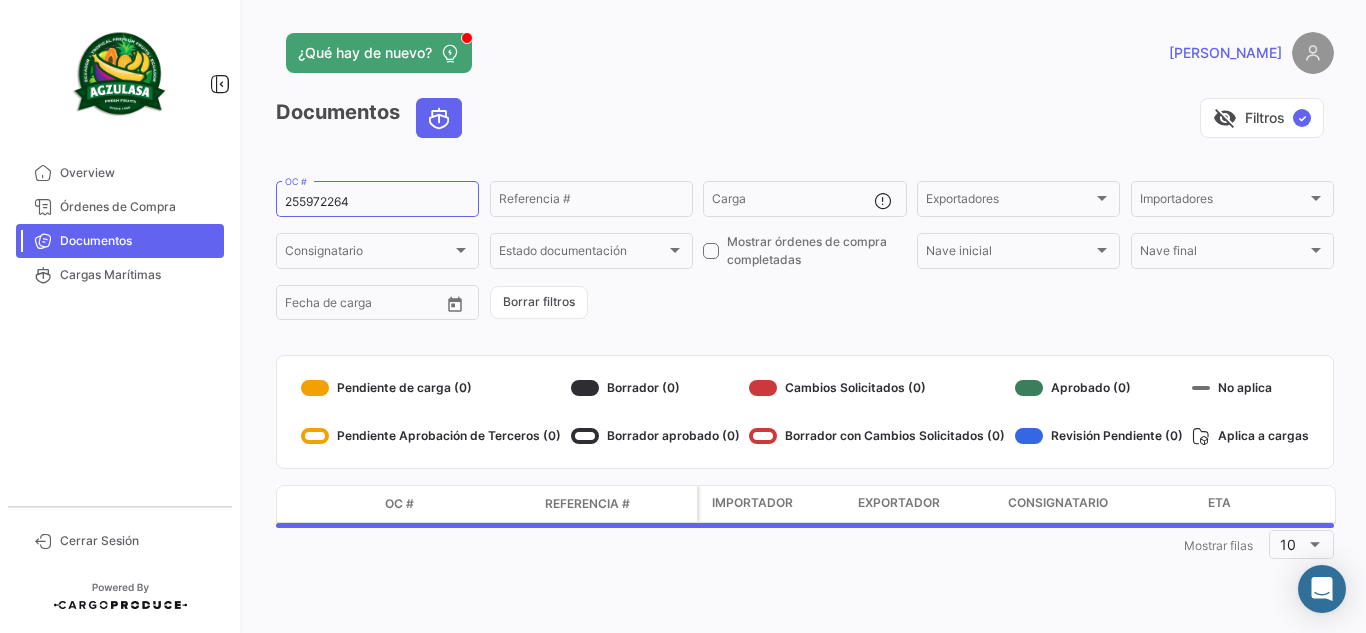 scroll, scrollTop: 0, scrollLeft: 0, axis: both 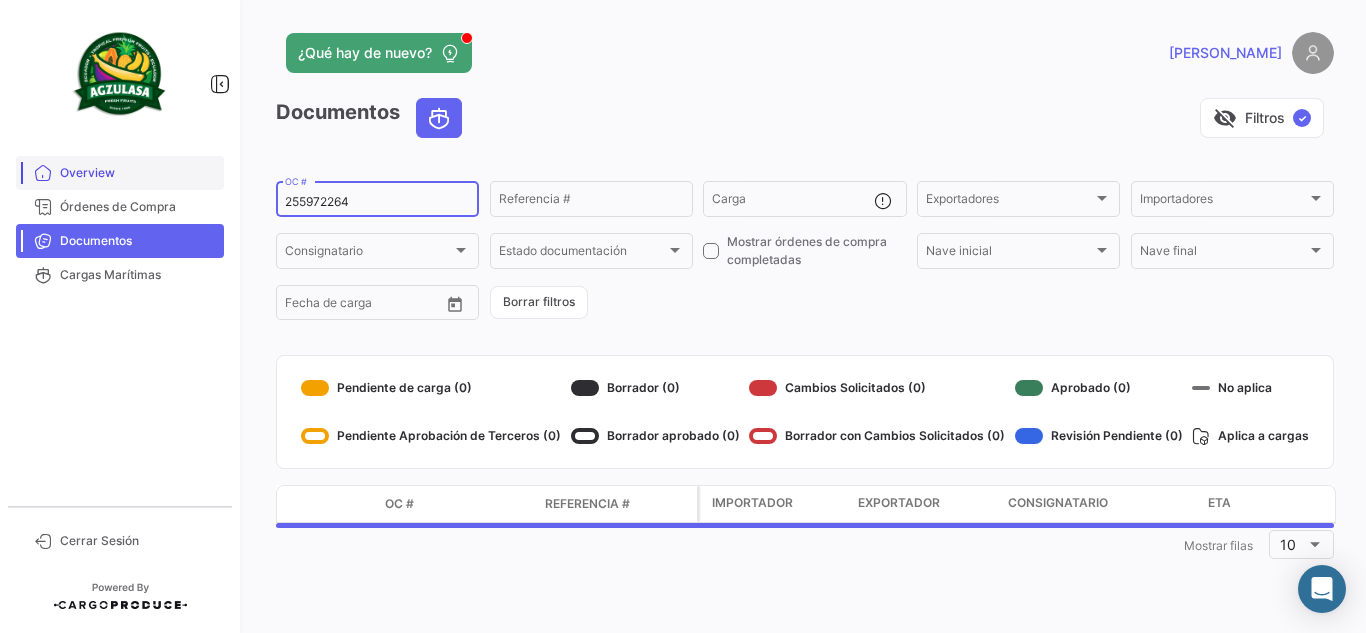 drag, startPoint x: 356, startPoint y: 199, endPoint x: 217, endPoint y: 183, distance: 139.91783 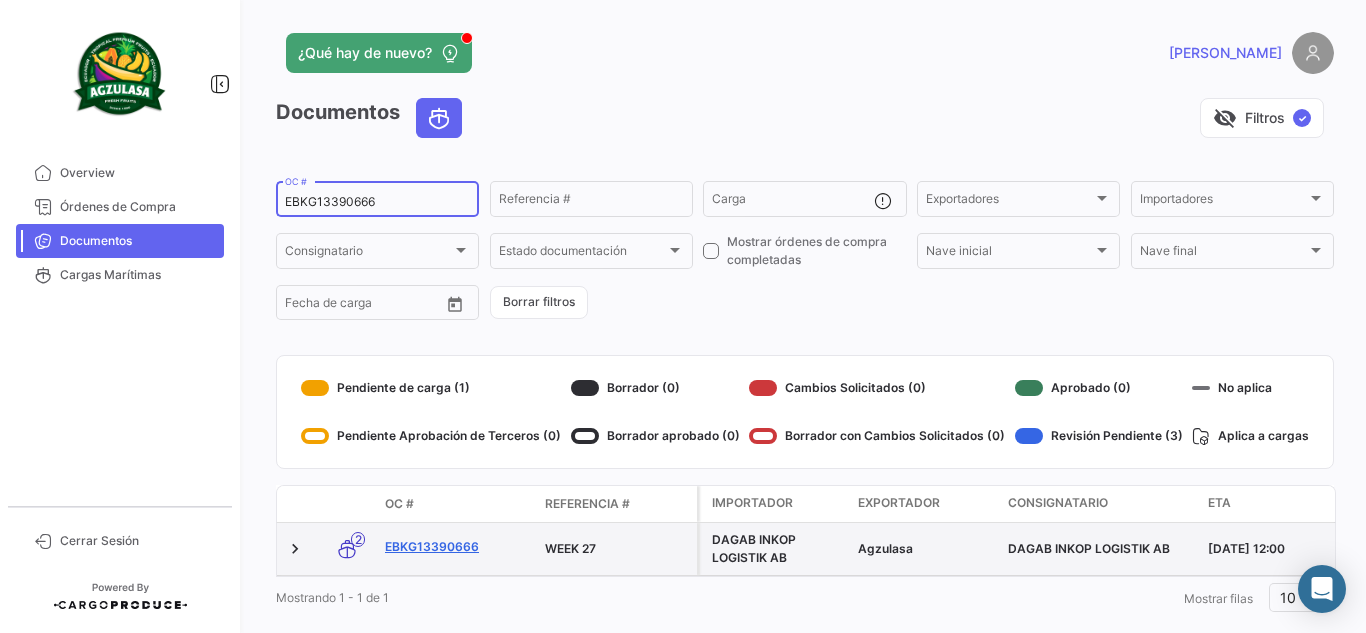 type on "EBKG13390666" 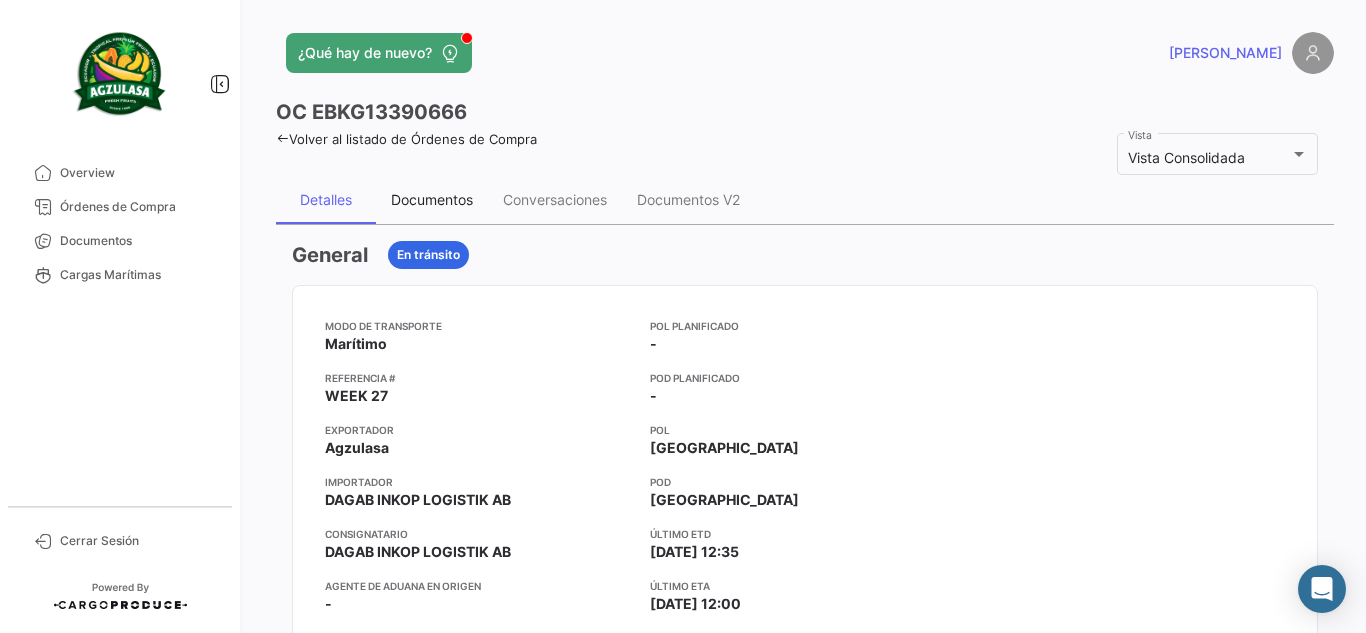 click on "Documentos" at bounding box center (432, 200) 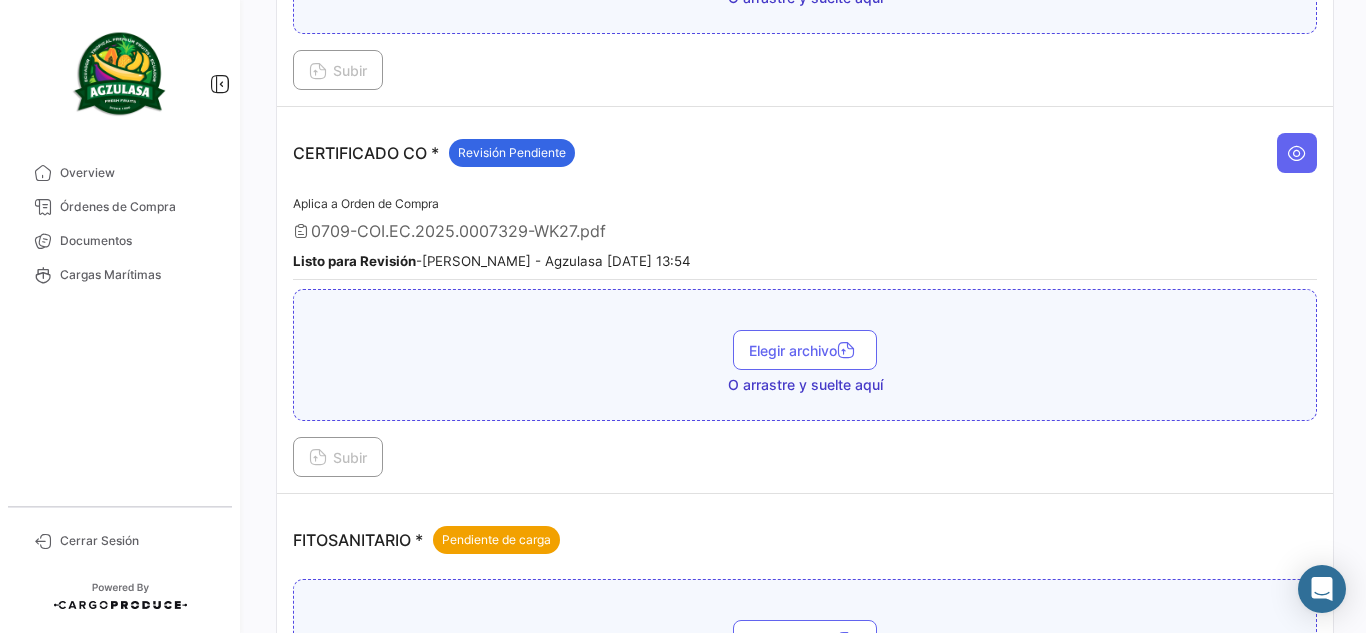 scroll, scrollTop: 600, scrollLeft: 0, axis: vertical 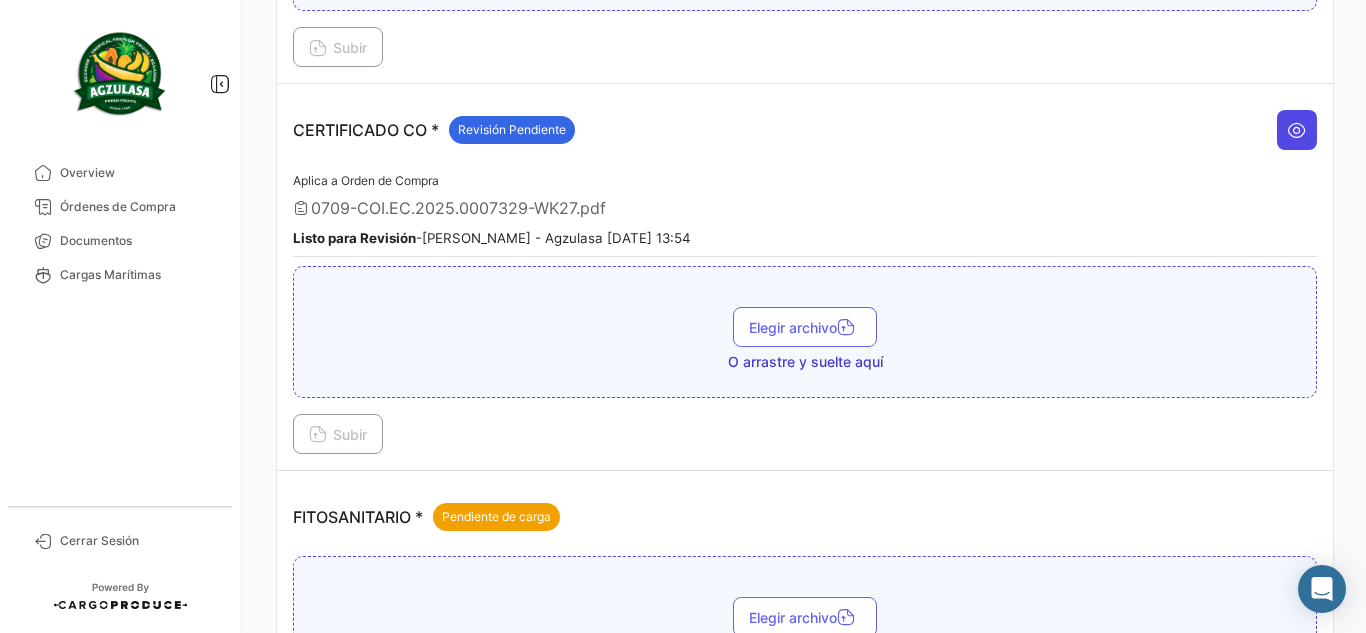 click at bounding box center (1297, 130) 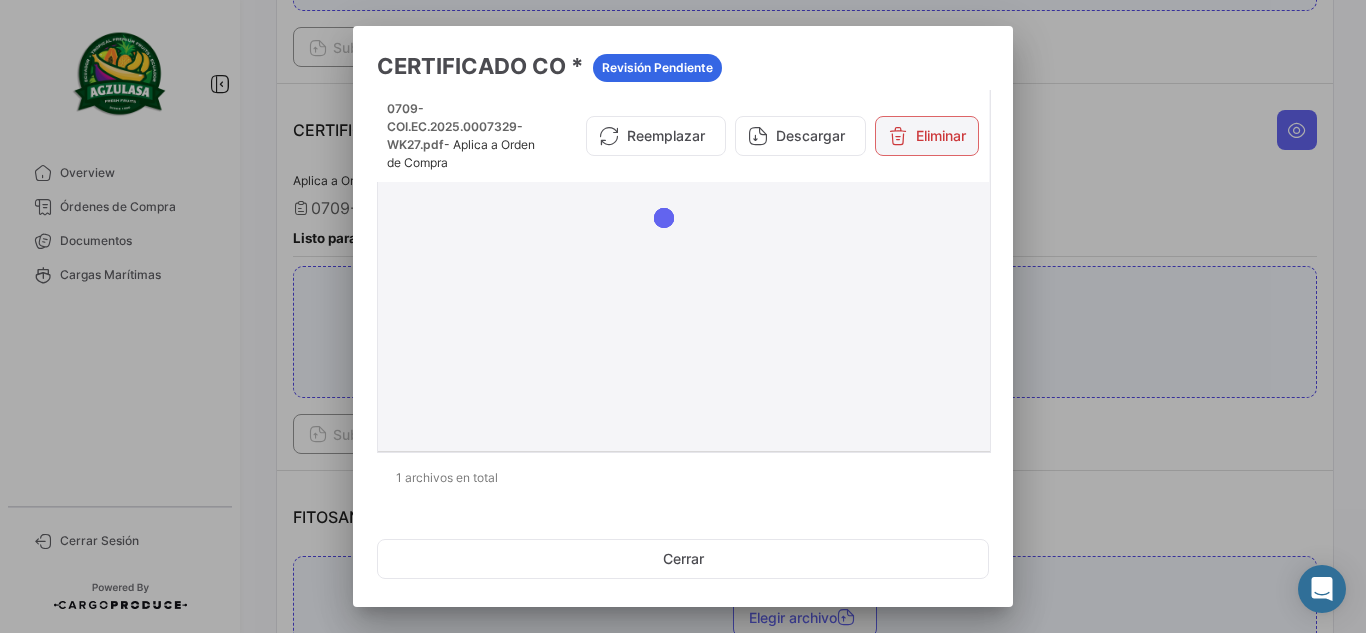 click on "Eliminar" at bounding box center [927, 136] 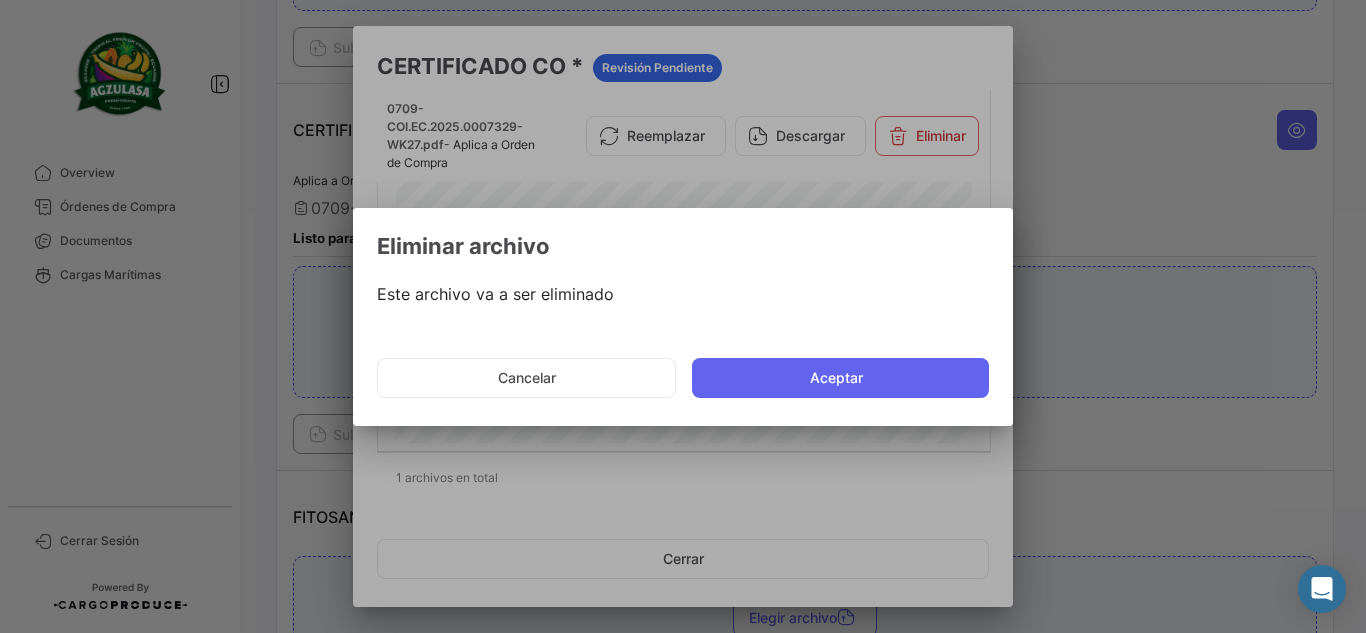 click on "Cancelar   Aceptar" 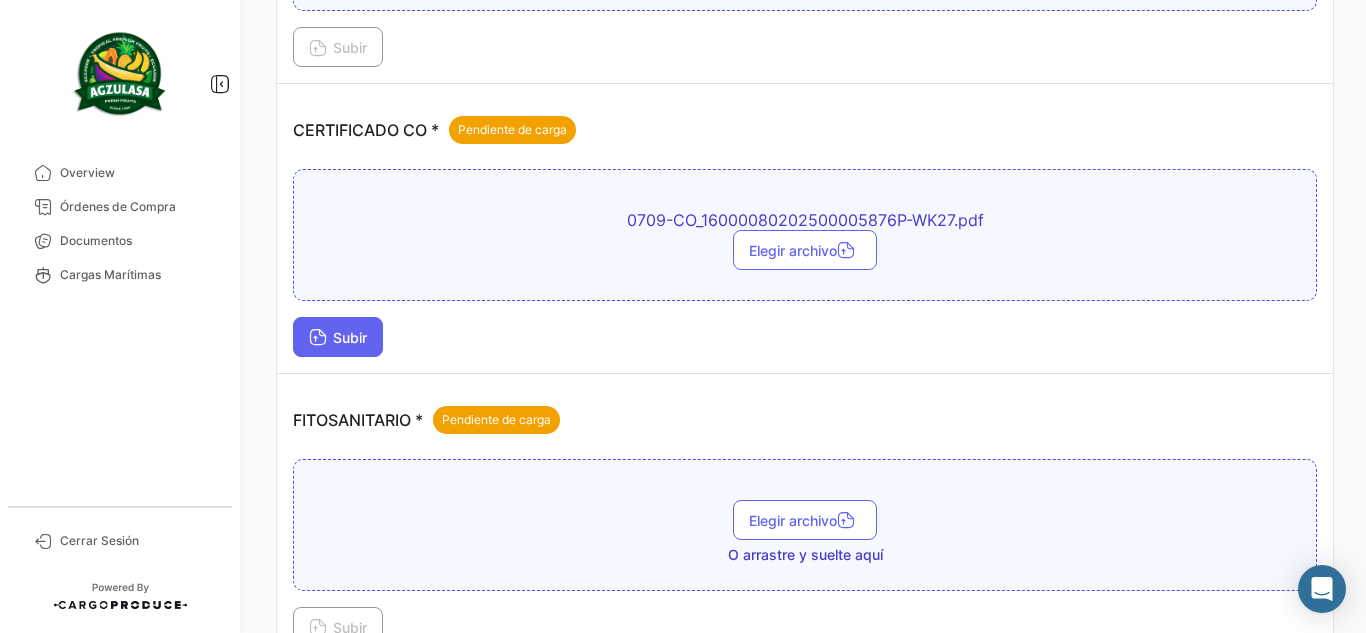 click on "Subir" at bounding box center [338, 337] 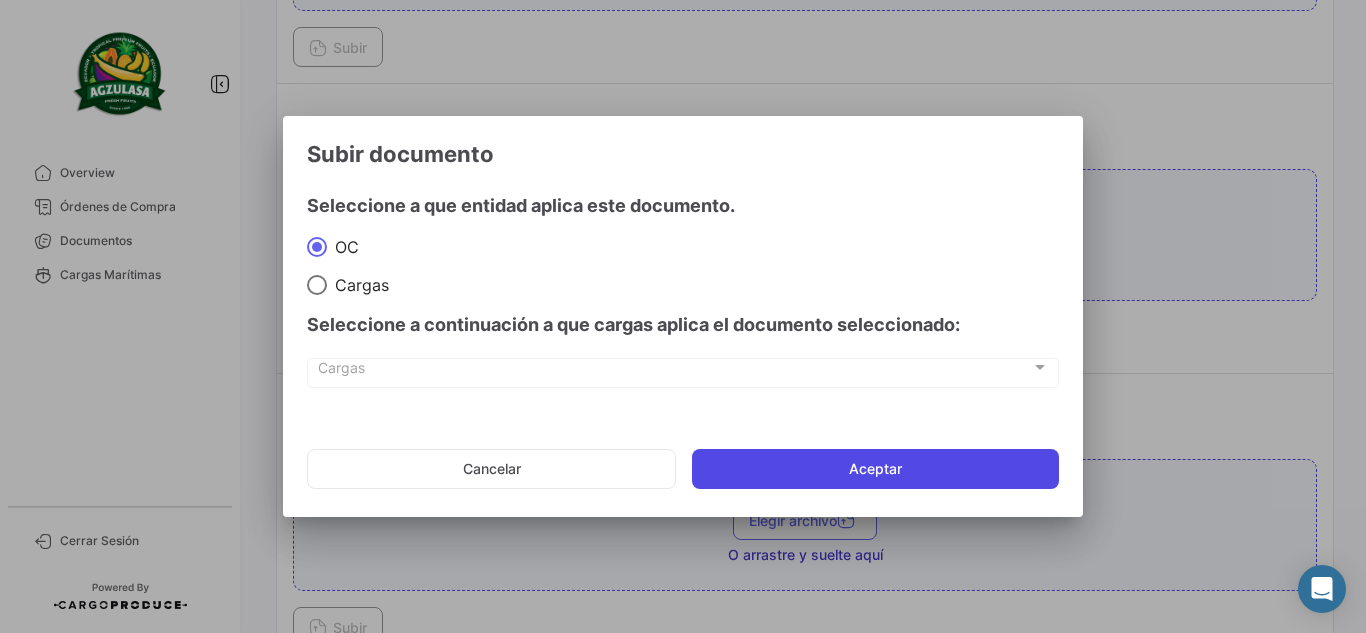 click on "Aceptar" 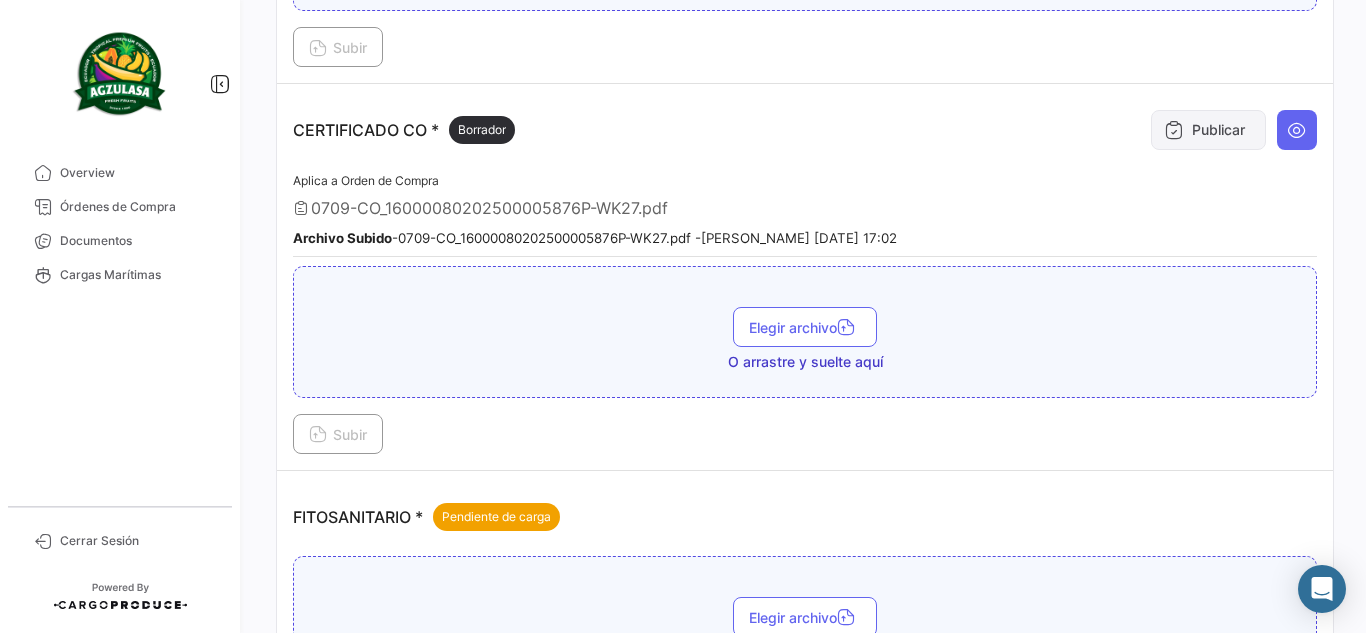 click at bounding box center [1174, 130] 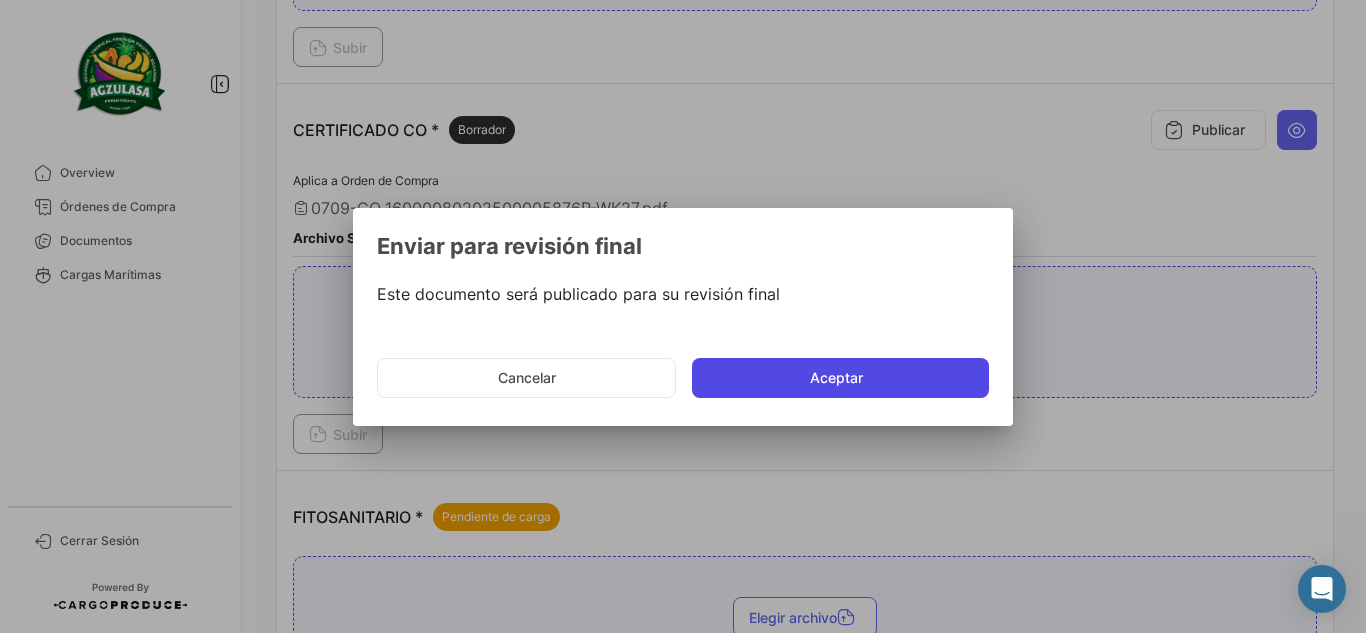 click on "Aceptar" 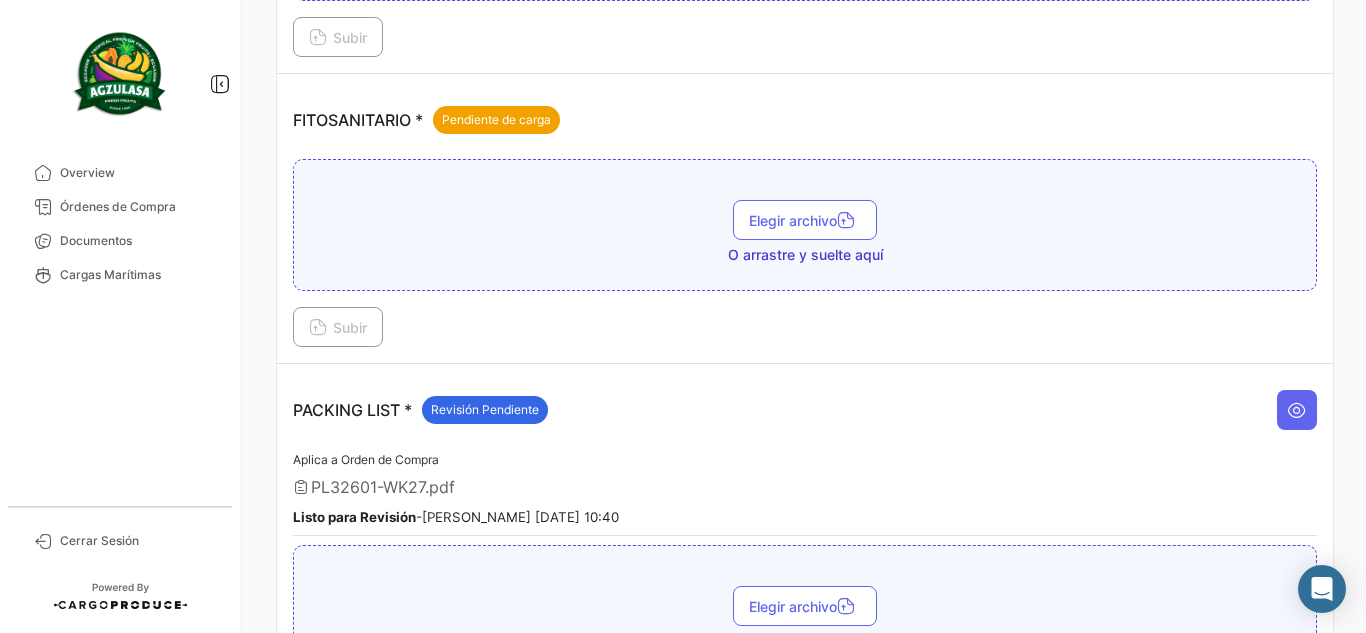 scroll, scrollTop: 1000, scrollLeft: 0, axis: vertical 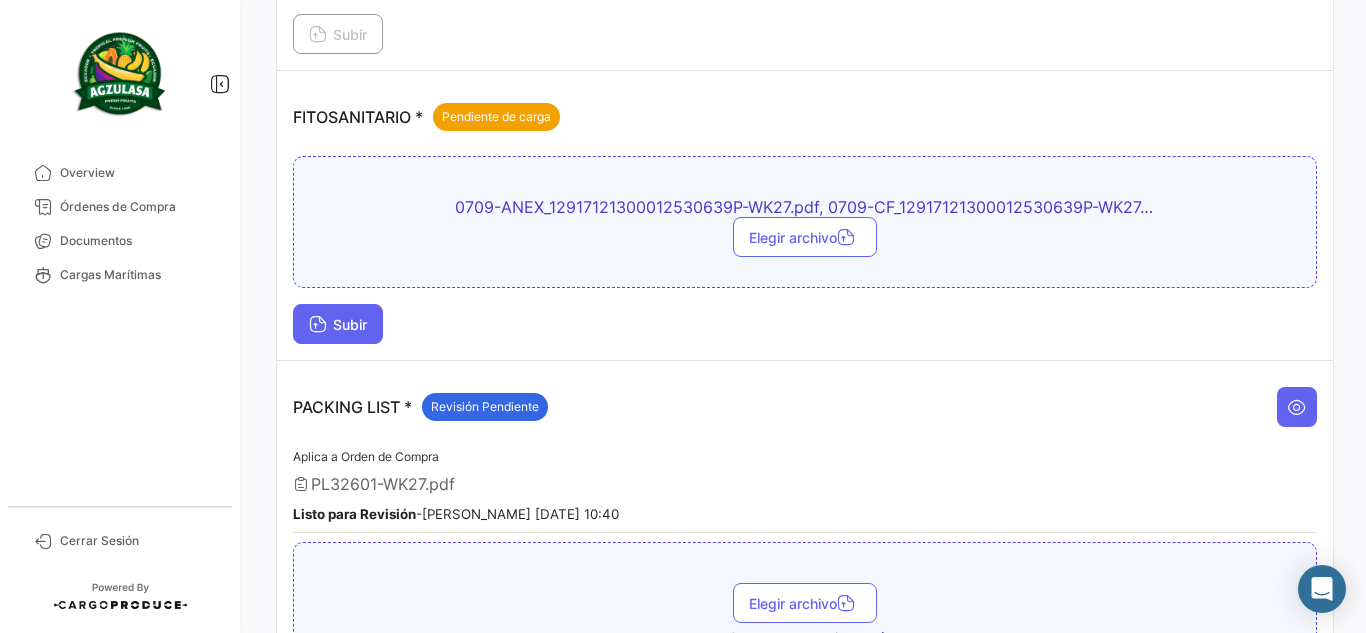 click on "Subir" at bounding box center (338, 324) 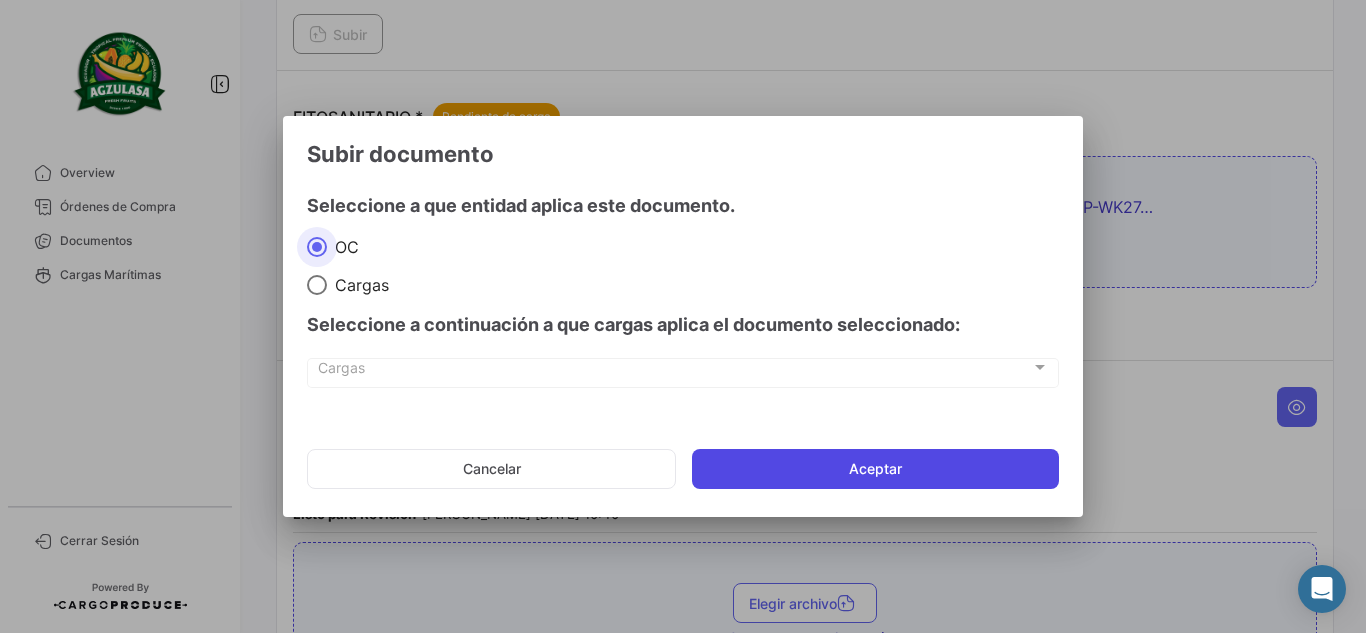 click on "Aceptar" 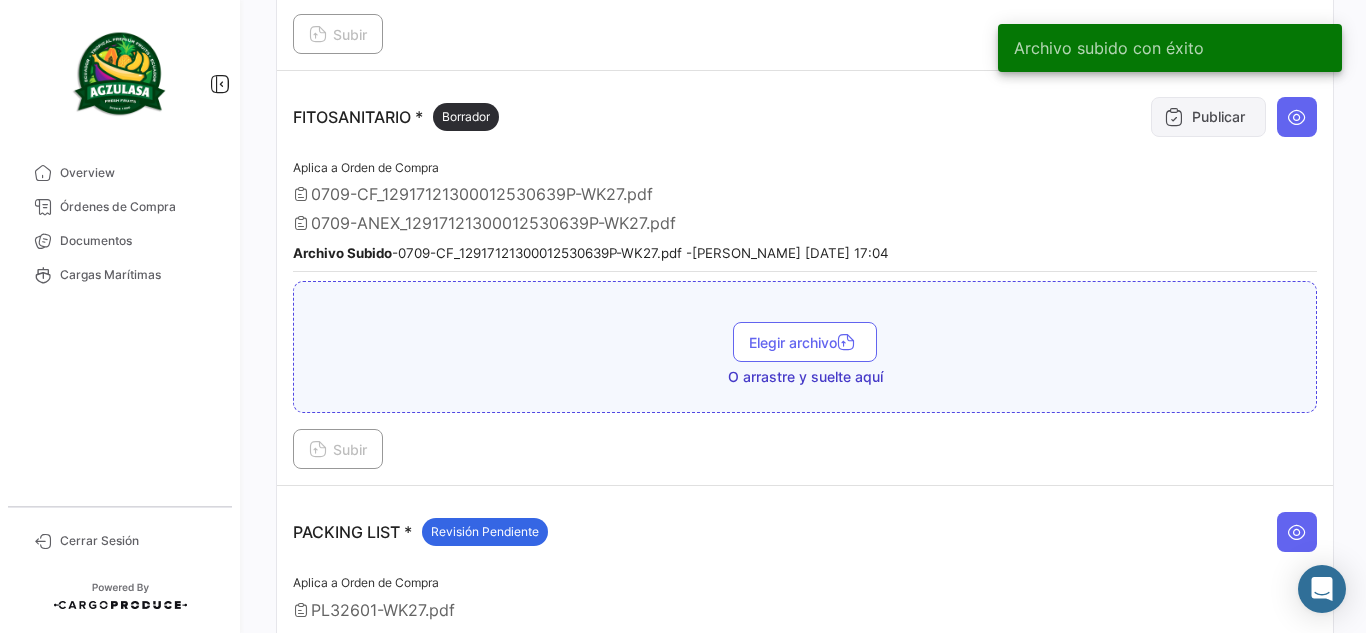 click on "Publicar" at bounding box center [1208, 117] 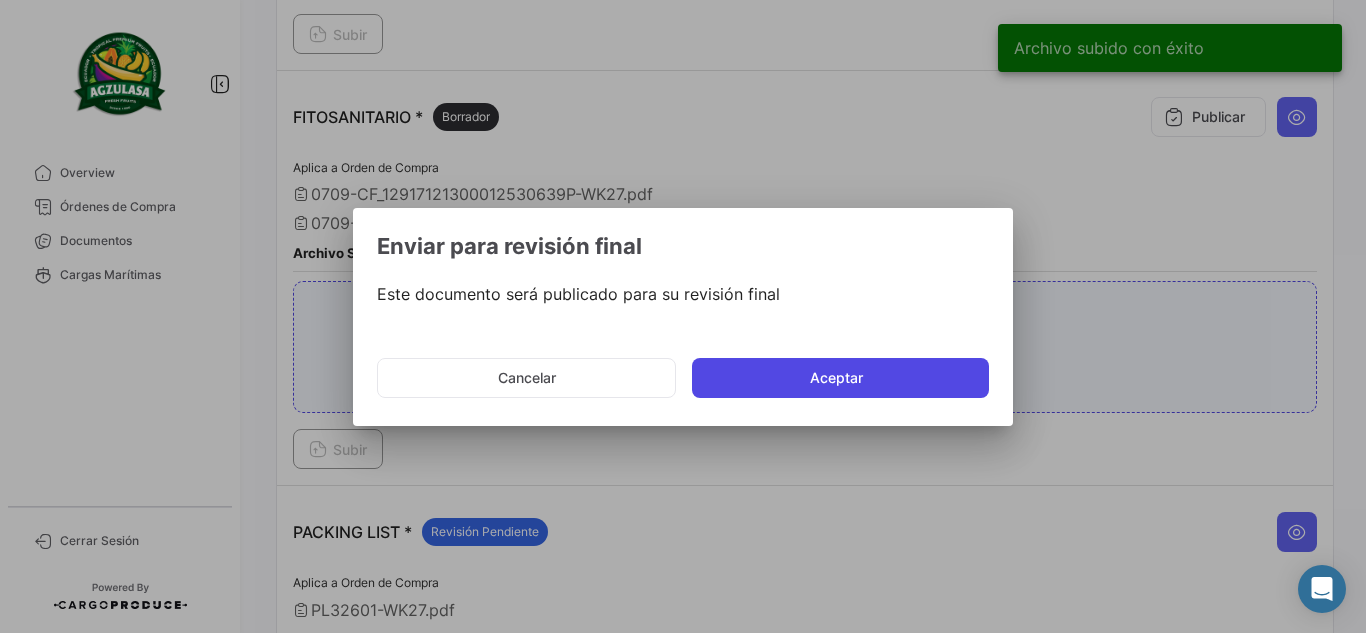click on "Aceptar" 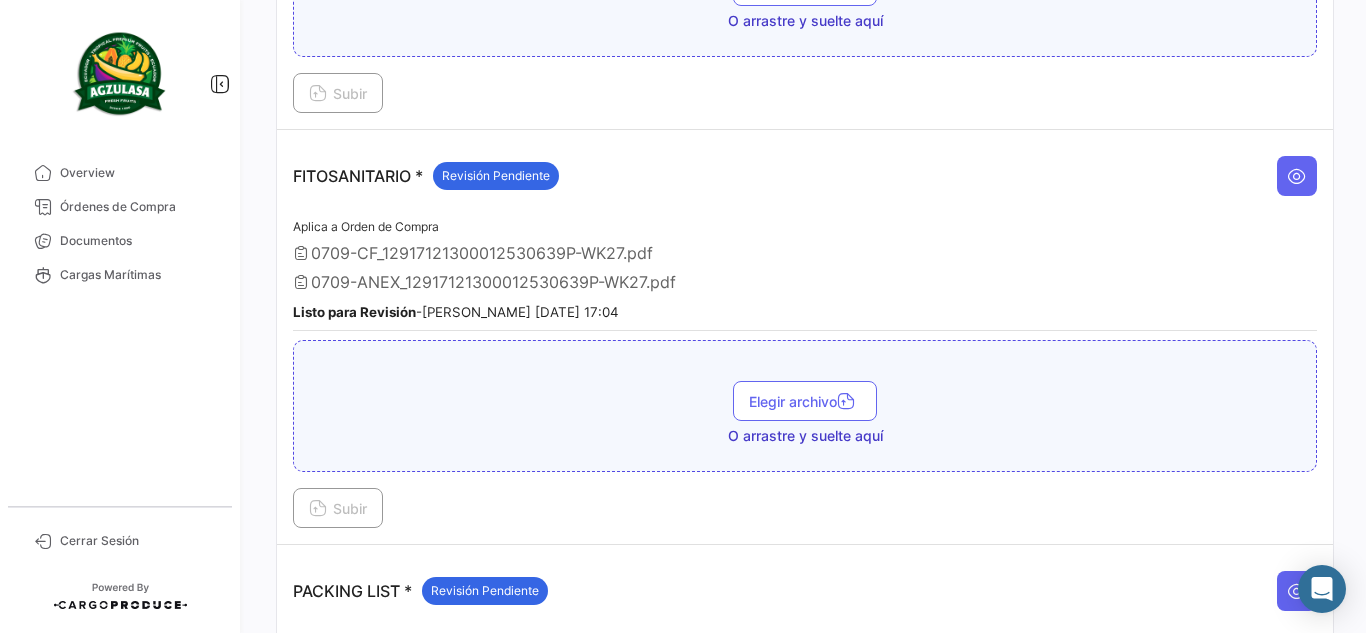 scroll, scrollTop: 1152, scrollLeft: 0, axis: vertical 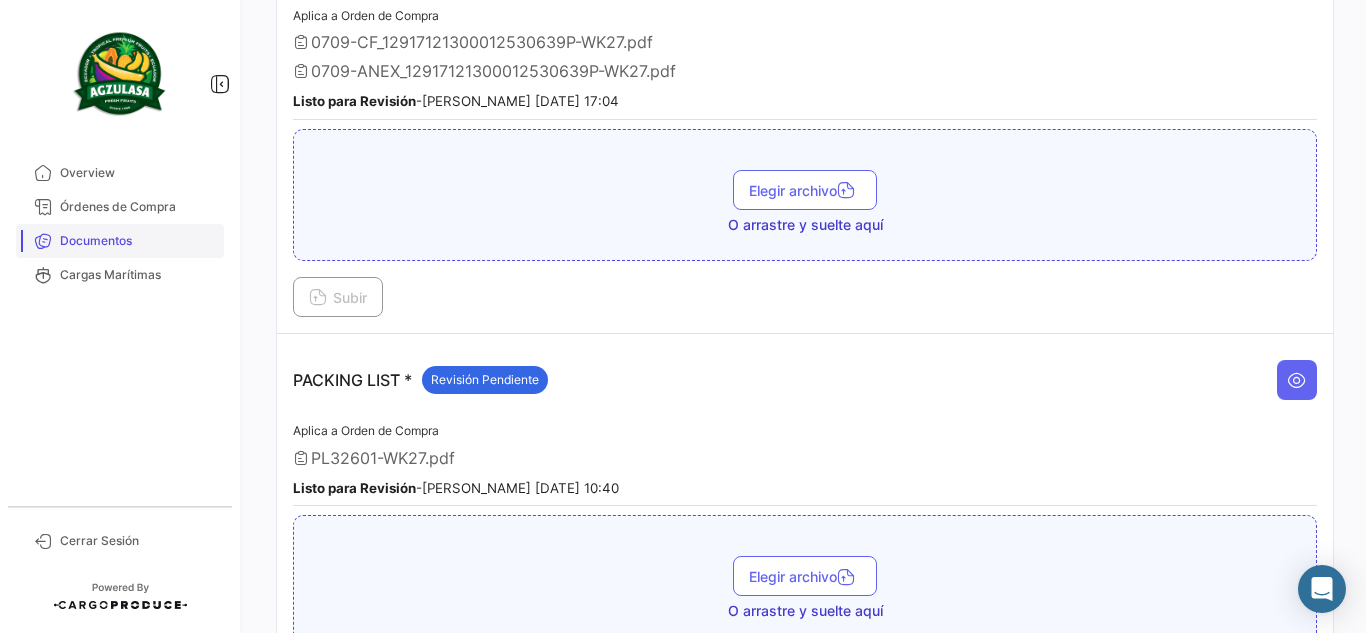 click on "Documentos" at bounding box center (120, 241) 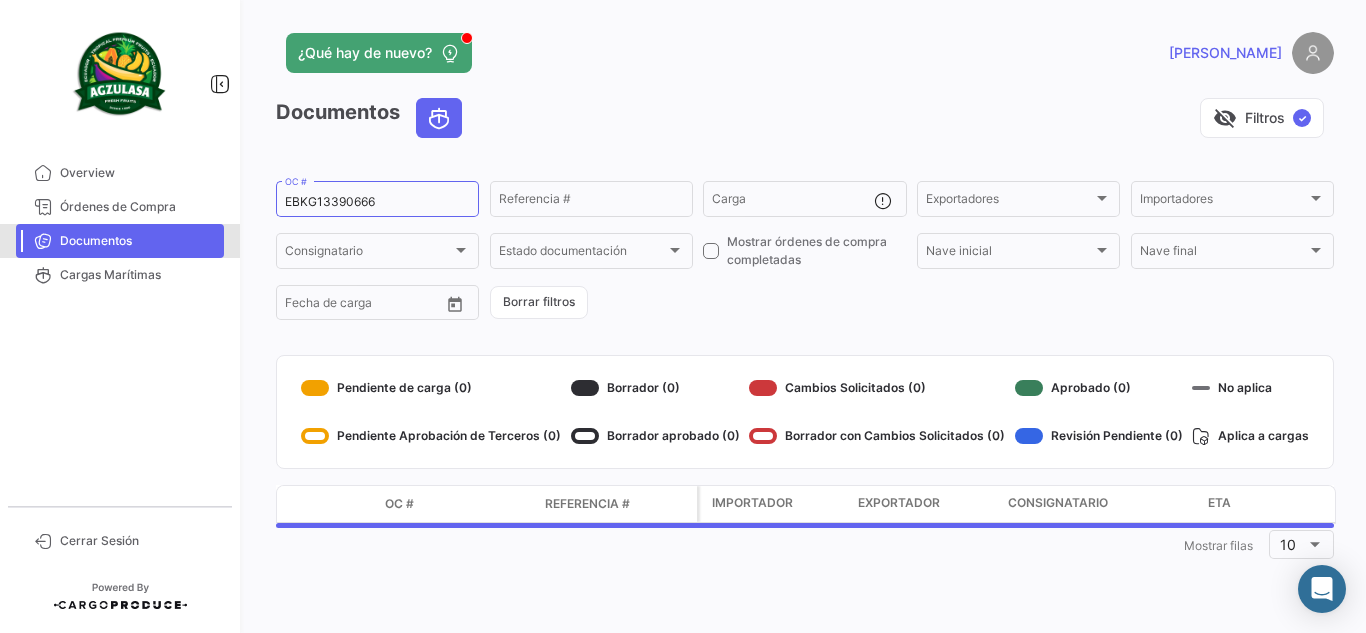scroll, scrollTop: 0, scrollLeft: 0, axis: both 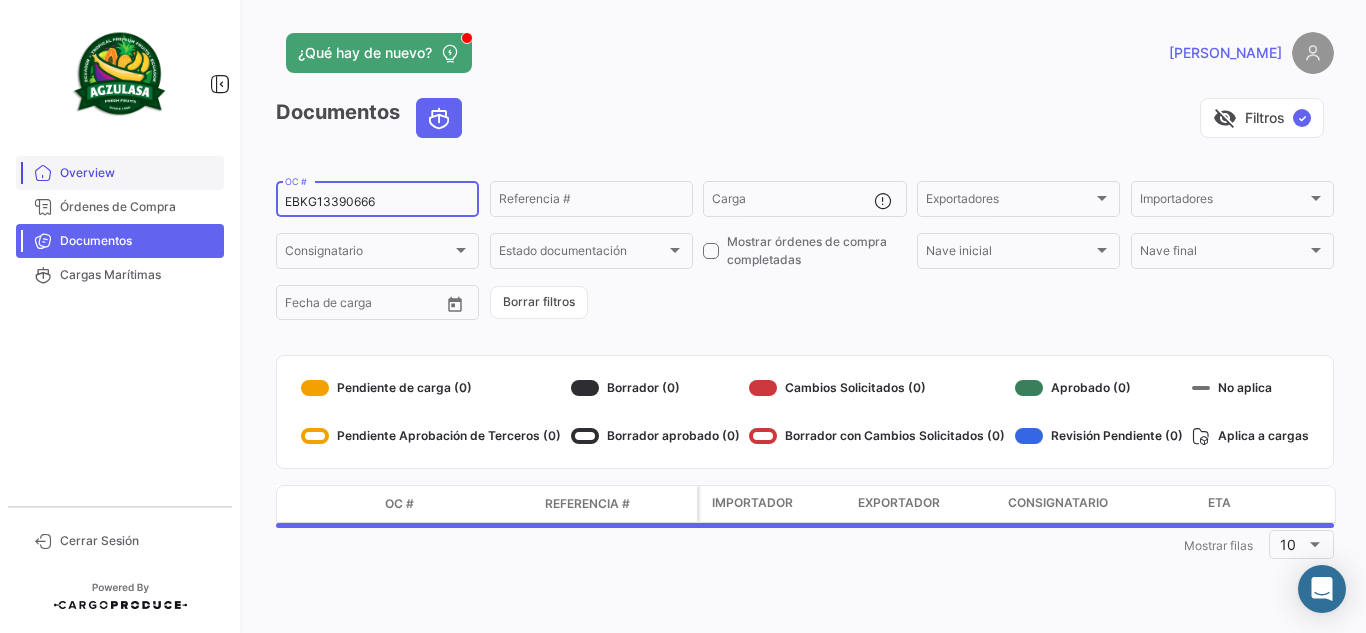 drag, startPoint x: 419, startPoint y: 206, endPoint x: 131, endPoint y: 167, distance: 290.62863 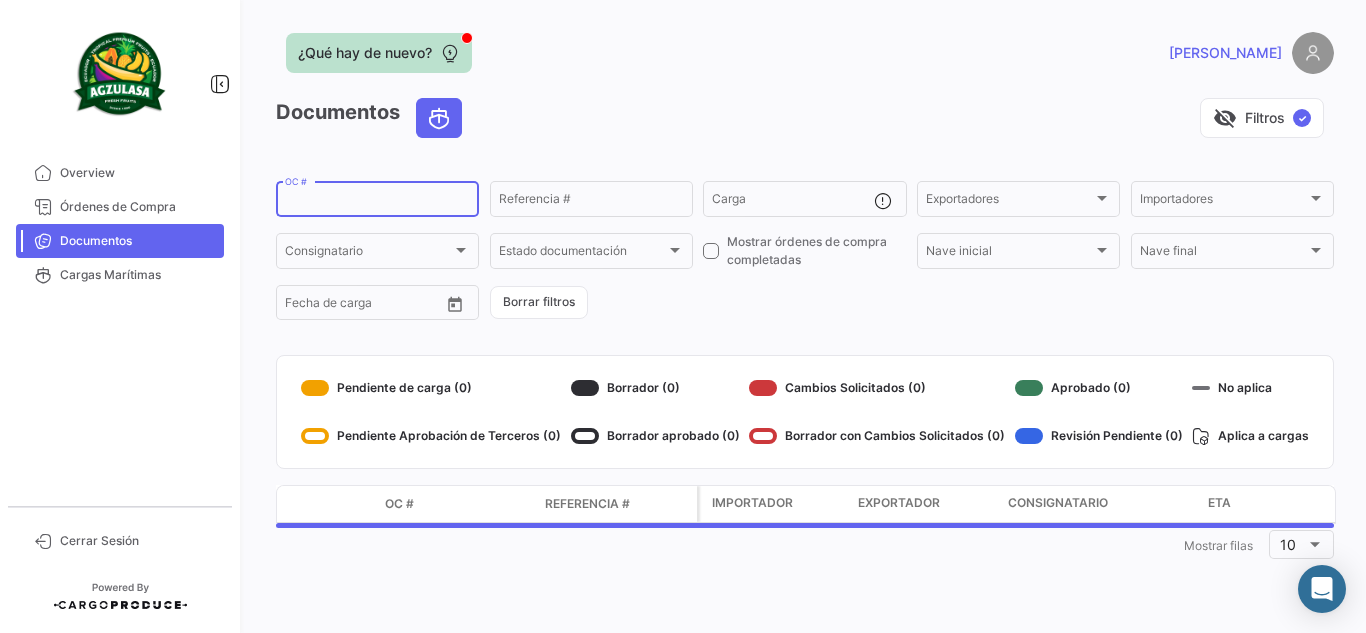 type 